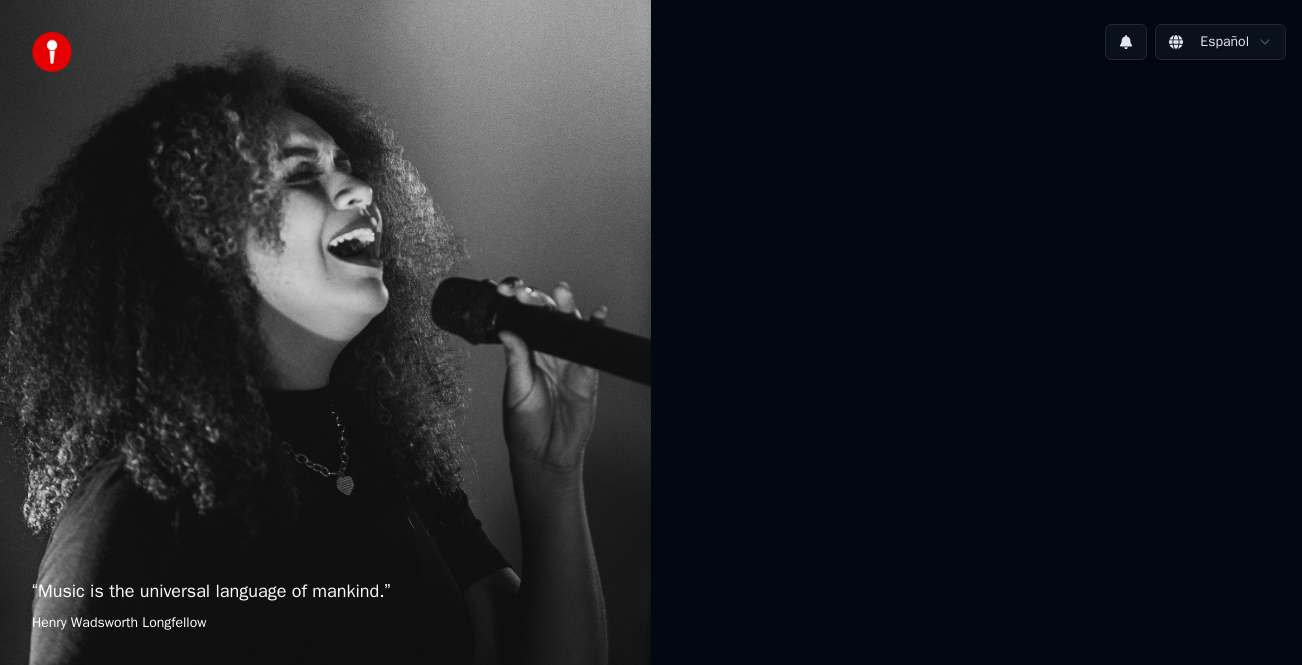 scroll, scrollTop: 0, scrollLeft: 0, axis: both 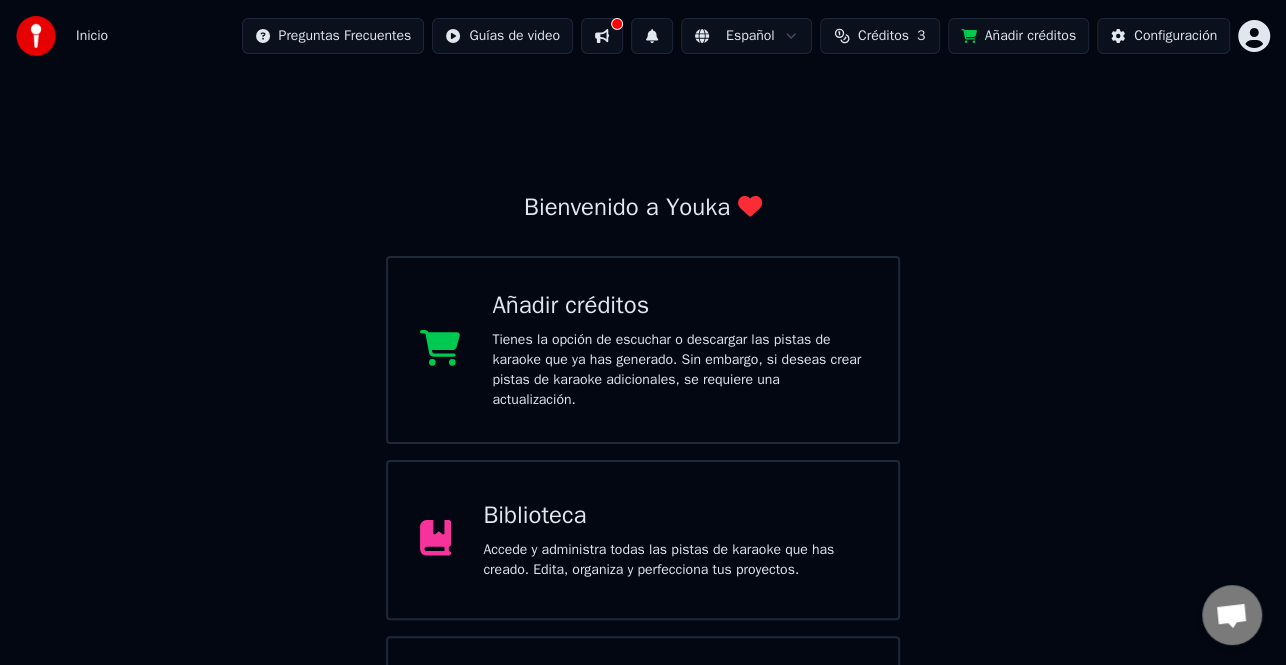 click at bounding box center [602, 36] 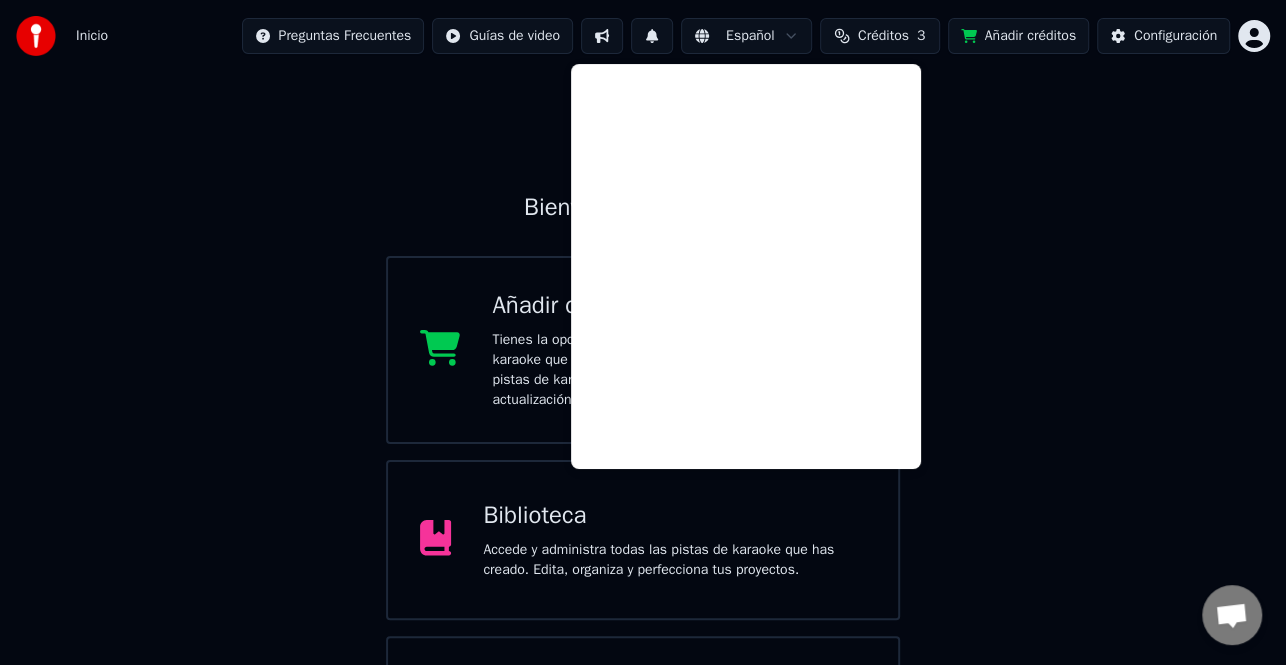 click at bounding box center [602, 36] 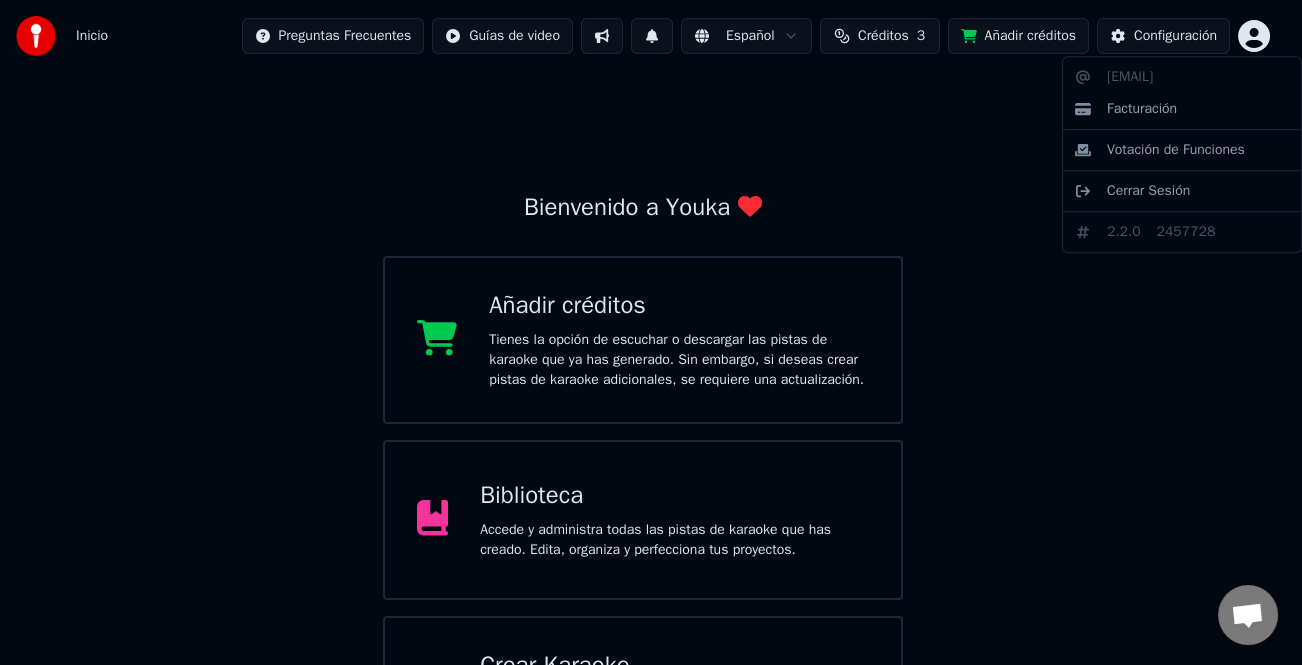 click on "Inicio Preguntas Frecuentes Guías de video Español Créditos 3 Añadir créditos Configuración Bienvenido a Youka Añadir créditos Tienes la opción de escuchar o descargar las pistas de karaoke que ya has generado. Sin embargo, si deseas crear pistas de karaoke adicionales, se requiere una actualización. Biblioteca Accede y administra todas las pistas de karaoke que has creado. Edita, organiza y perfecciona tus proyectos. Crear Karaoke Crea karaoke a partir de archivos de audio o video (MP3, MP4 y más), o pega una URL para generar instantáneamente un video de karaoke con letras sincronizadas. [EMAIL] Facturación Votación de Funciones Cerrar Sesión 2.2.0 2457728" at bounding box center [651, 392] 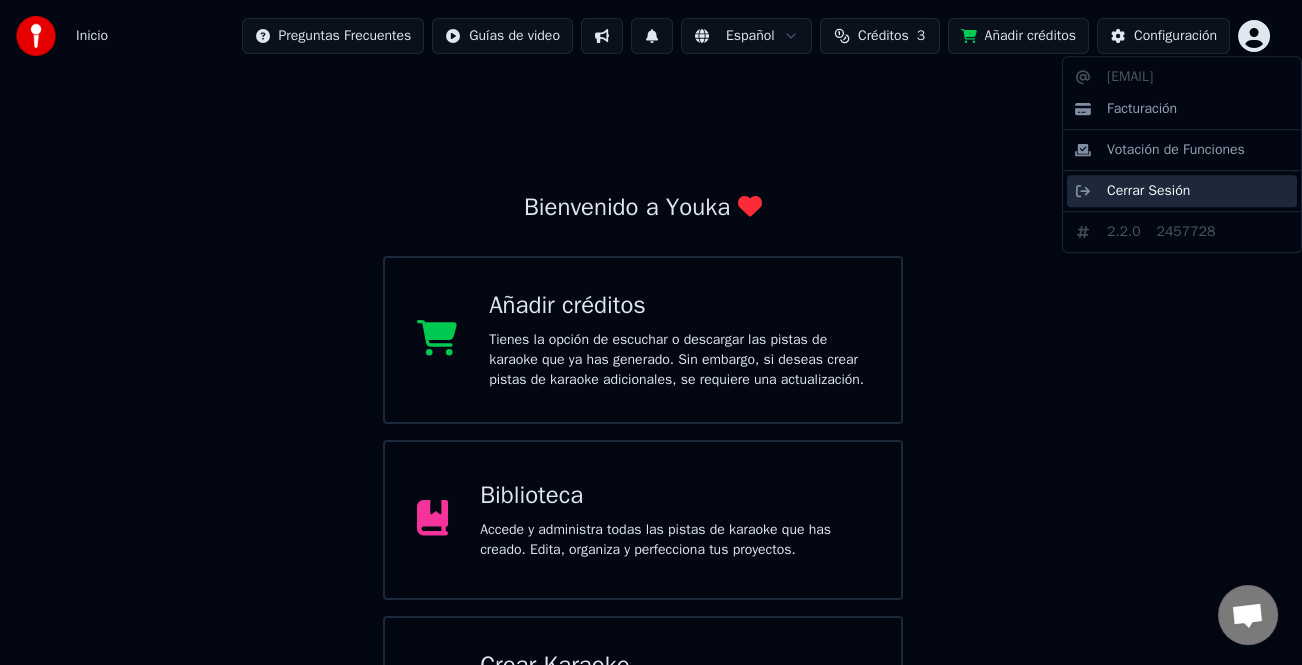 click on "Cerrar Sesión" at bounding box center [1148, 191] 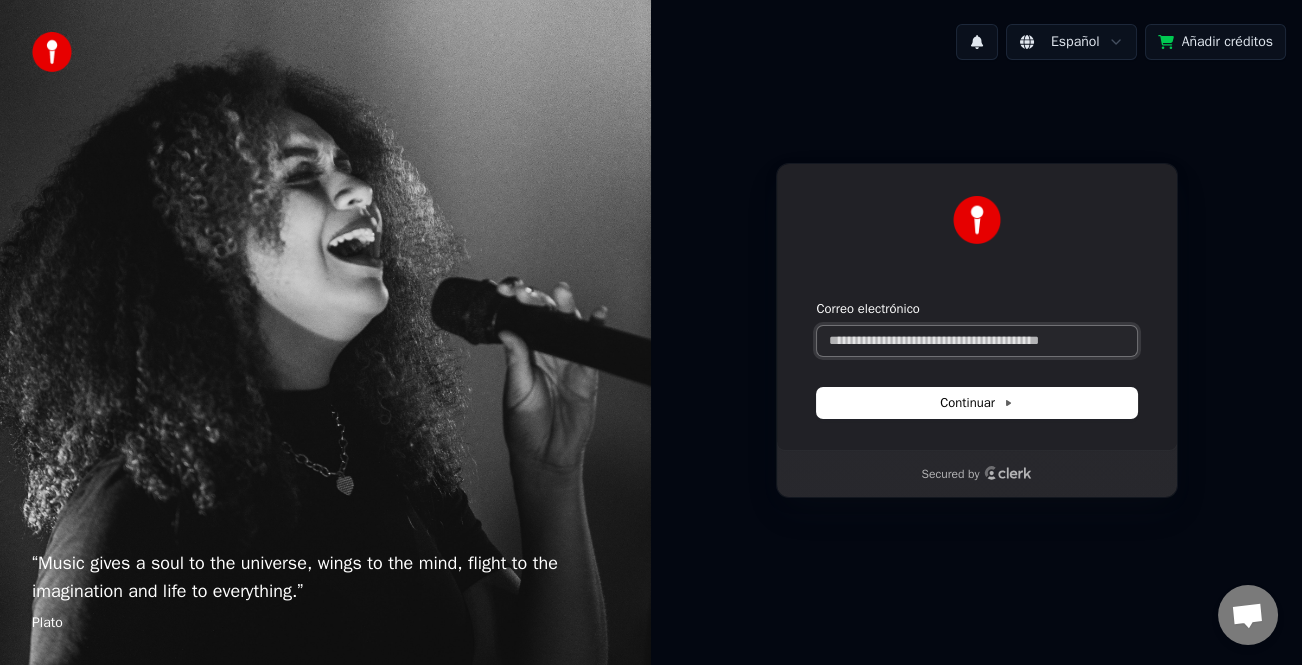 click on "Correo electrónico" at bounding box center (977, 341) 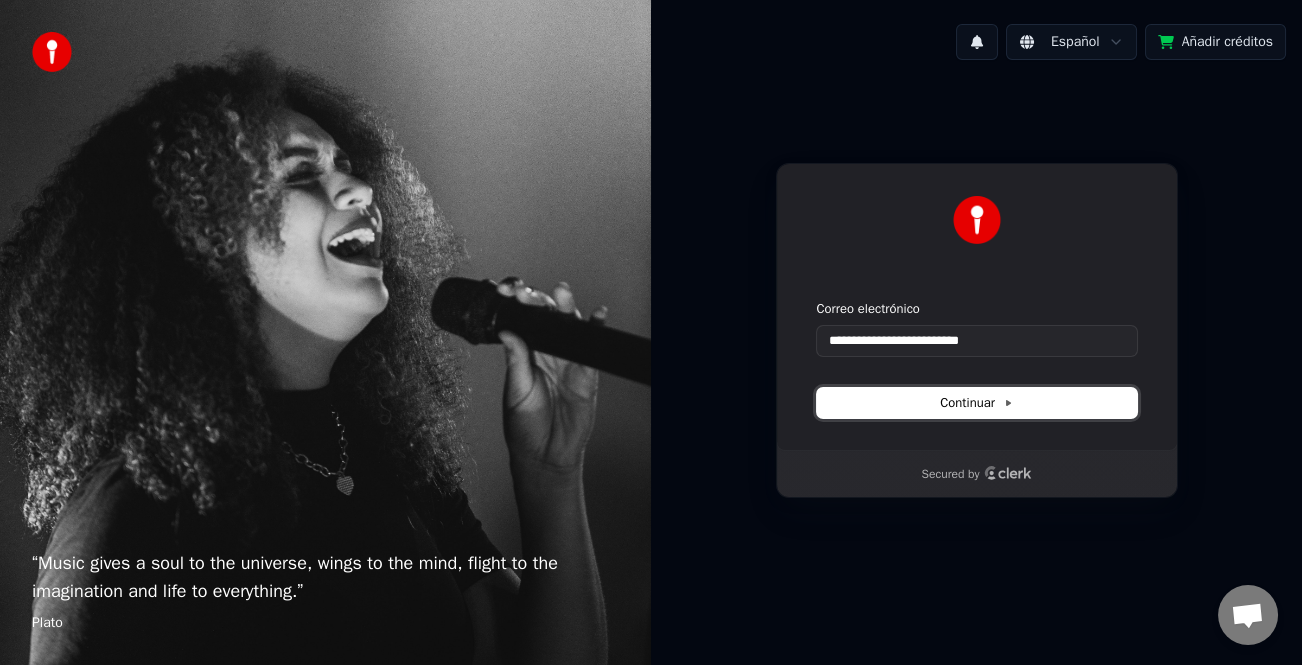 click on "Continuar" at bounding box center [977, 403] 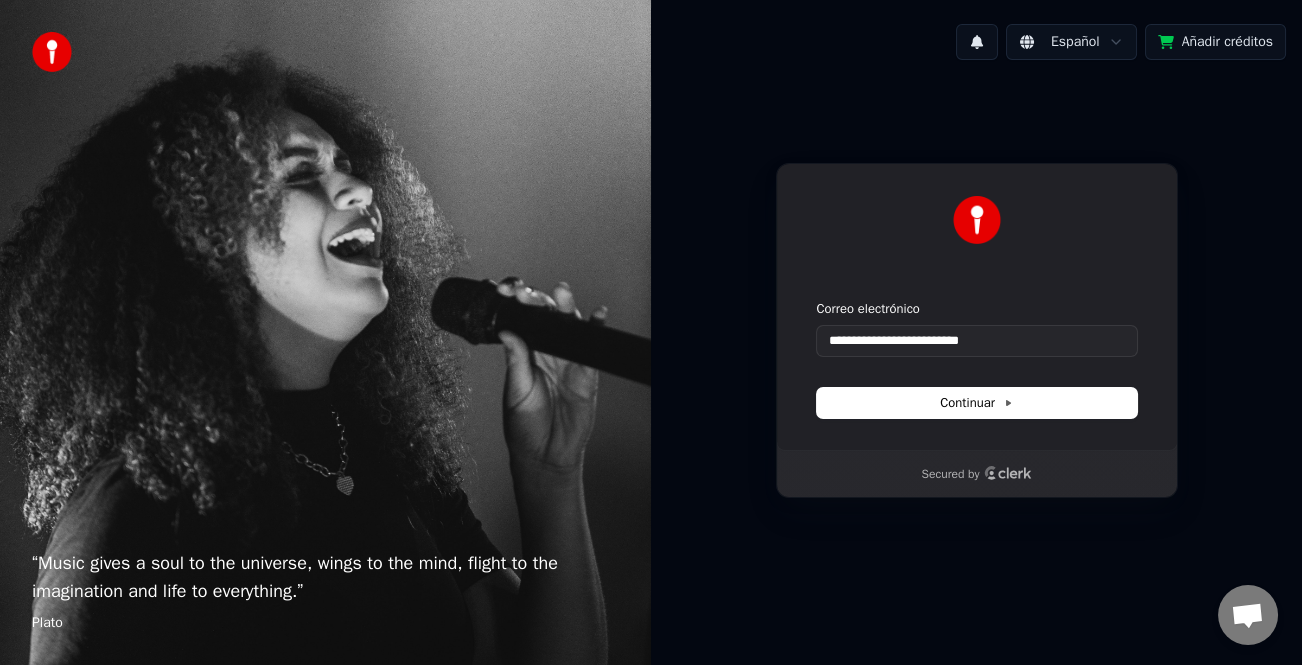 type on "**********" 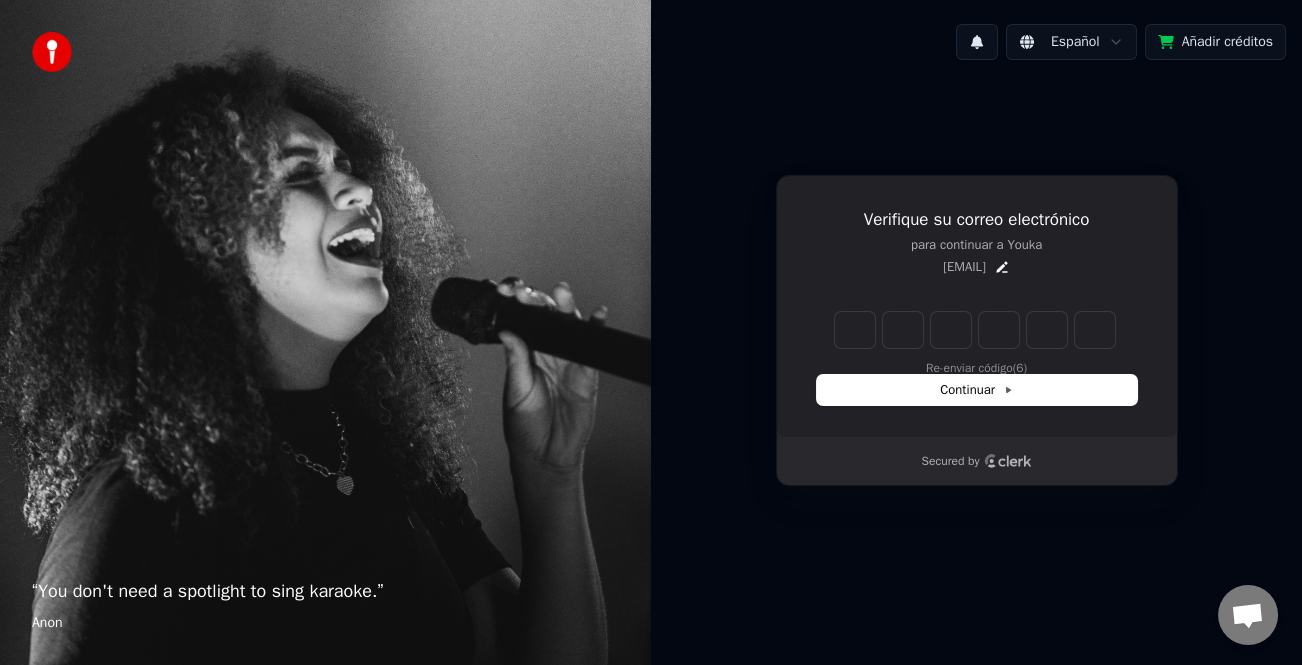 click on "[EMAIL]" at bounding box center (977, 267) 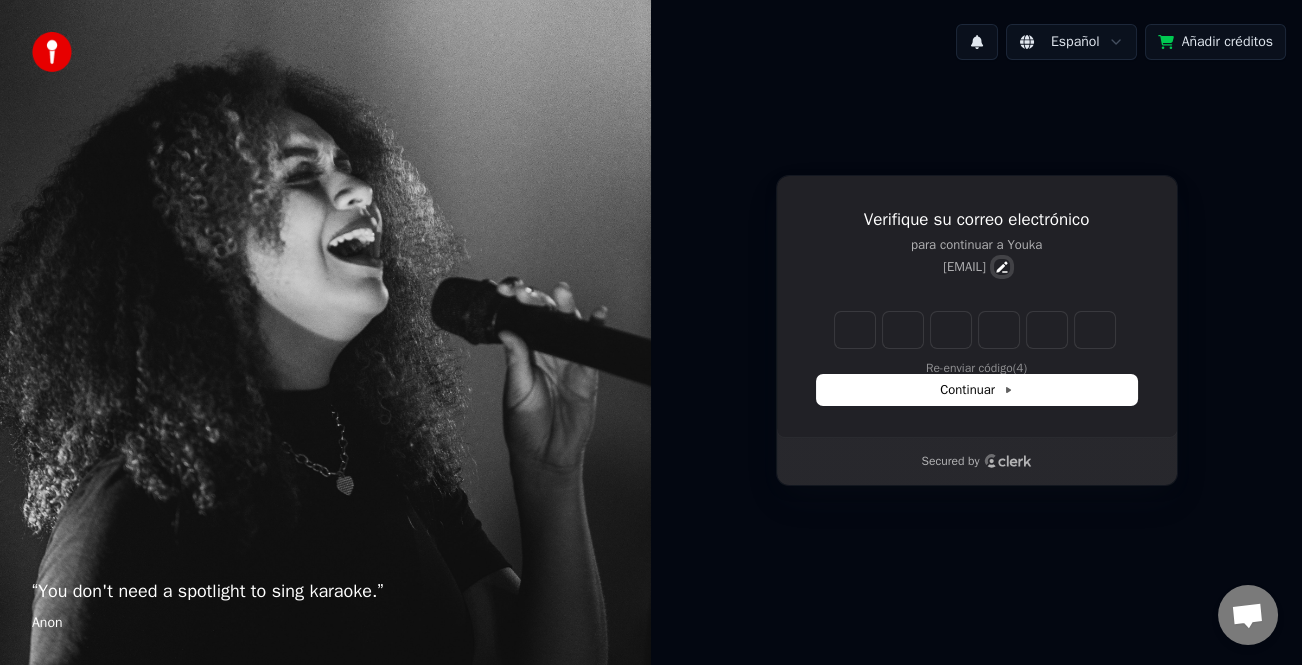 click 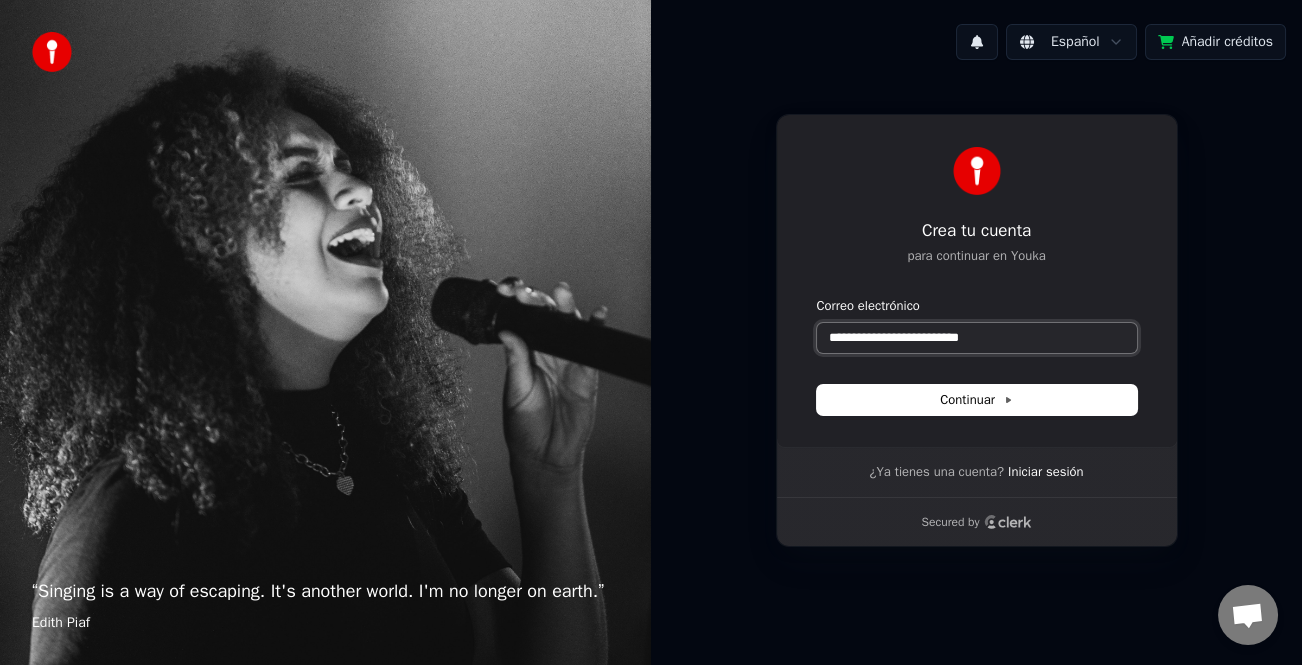 click on "**********" at bounding box center [977, 338] 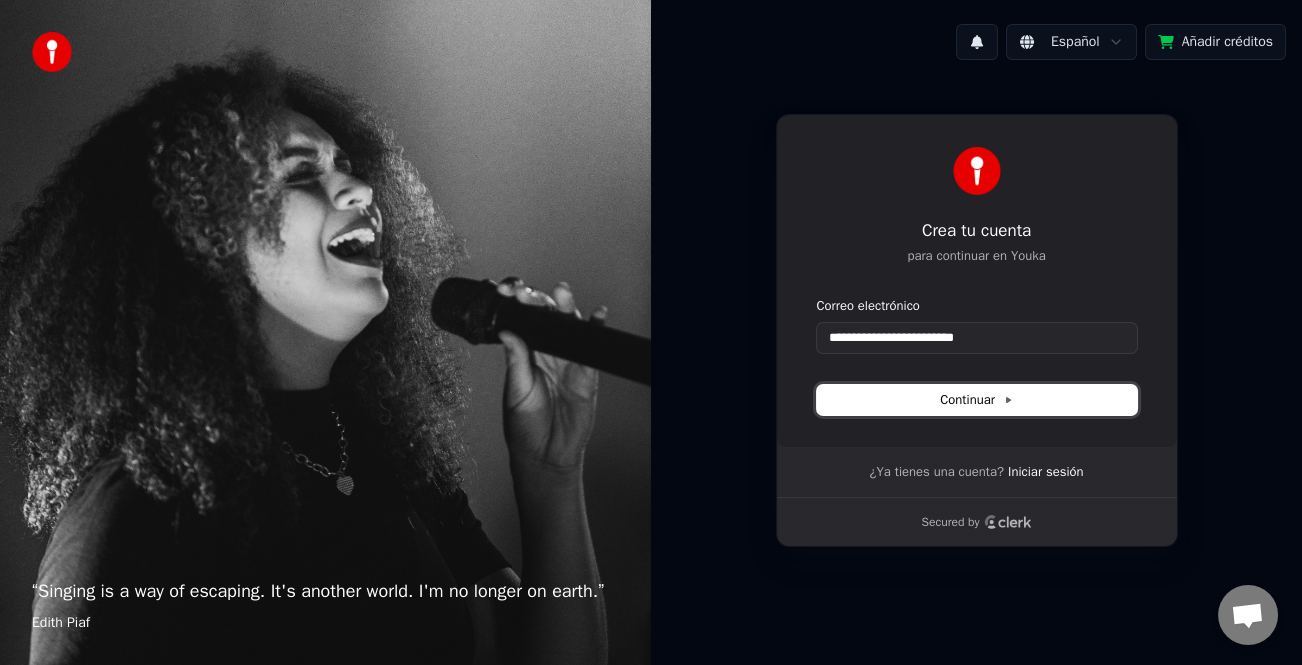 click on "Continuar" at bounding box center [976, 400] 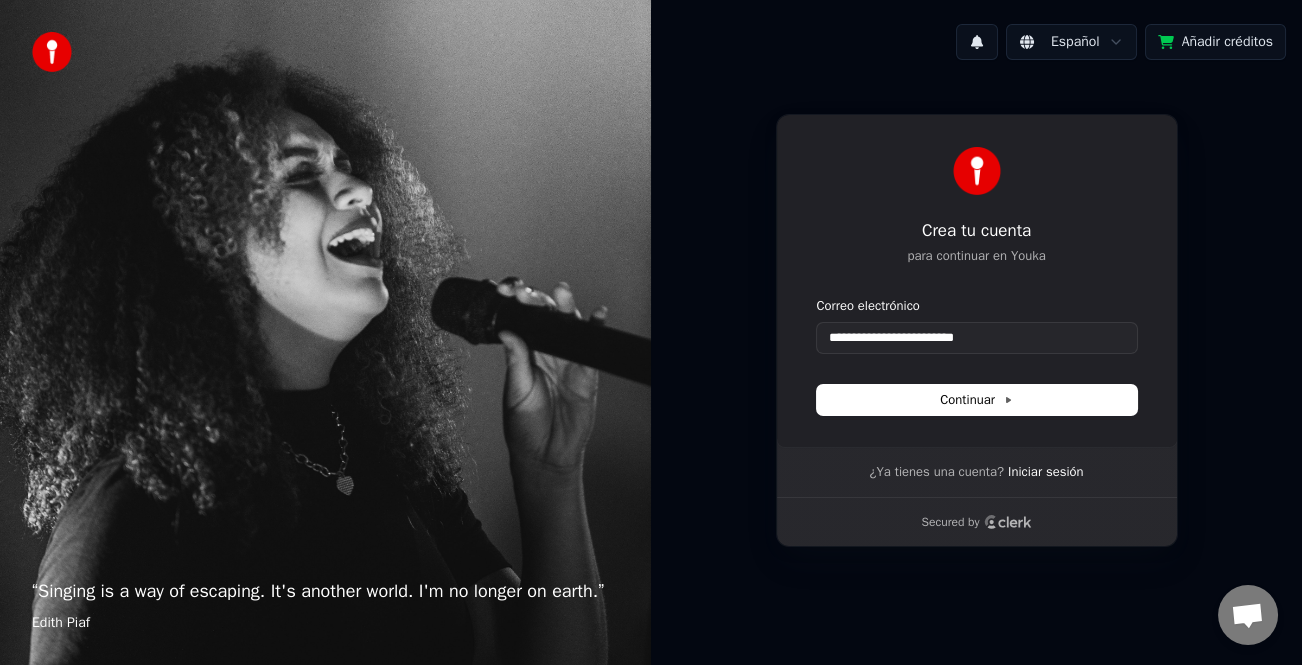 type on "**********" 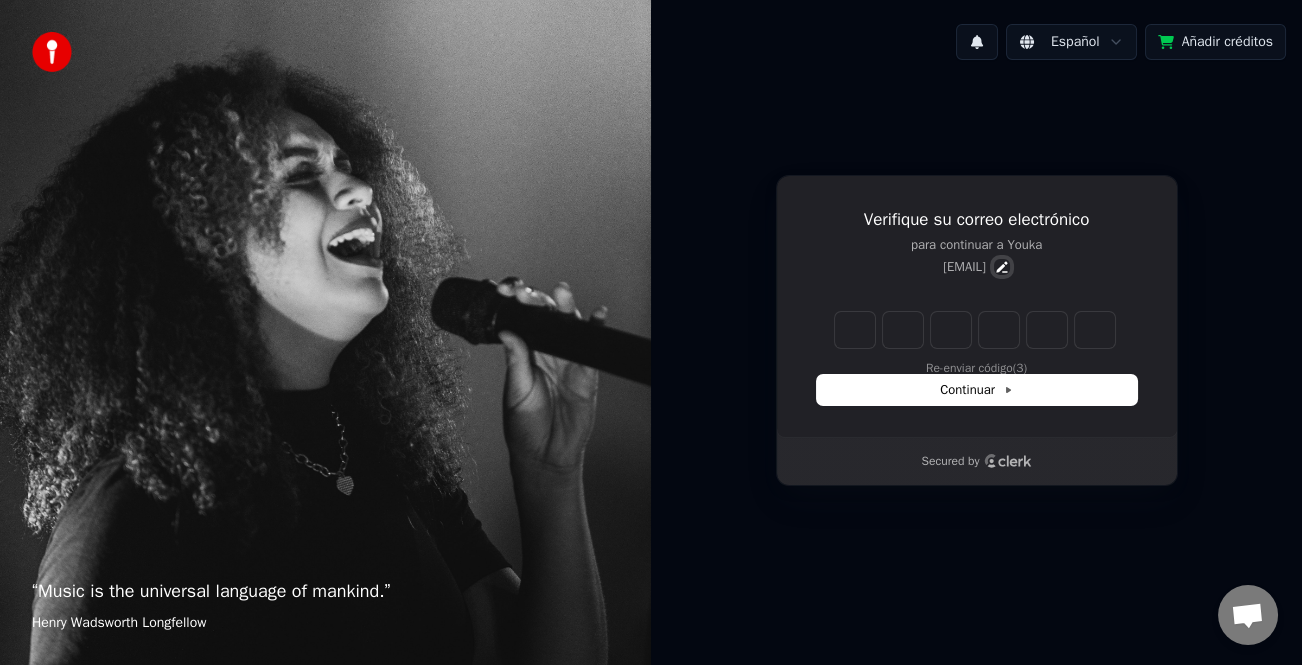 click 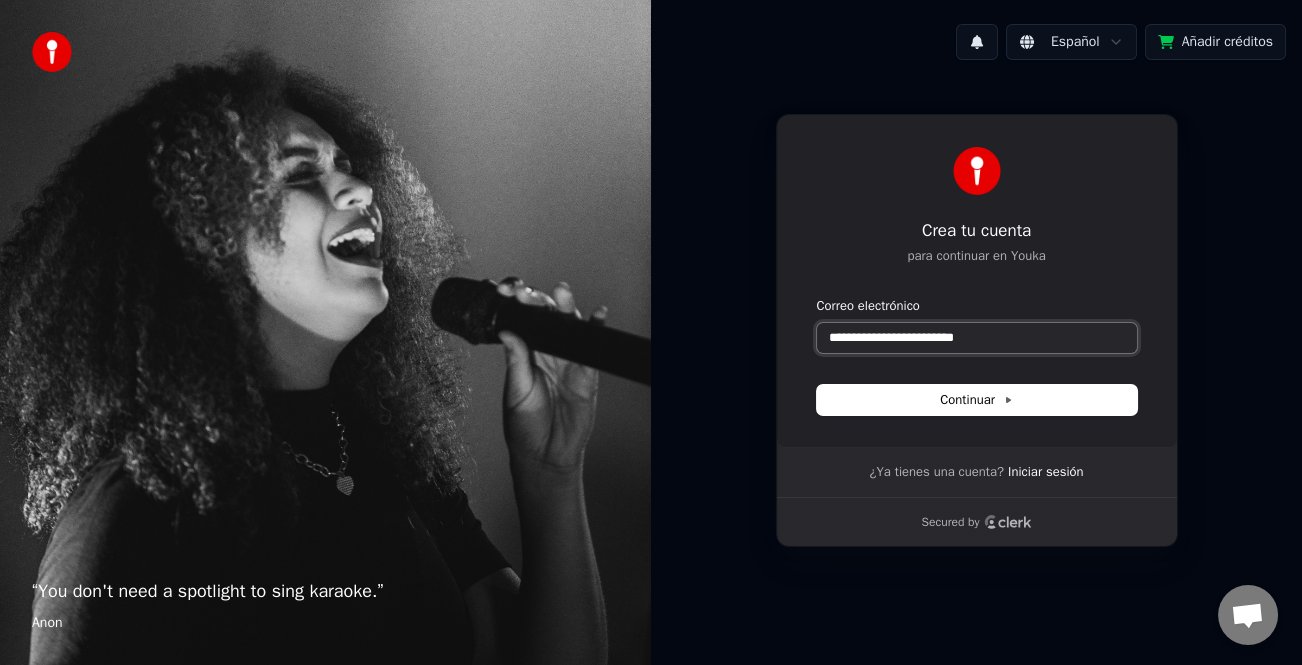 click on "**********" at bounding box center [977, 338] 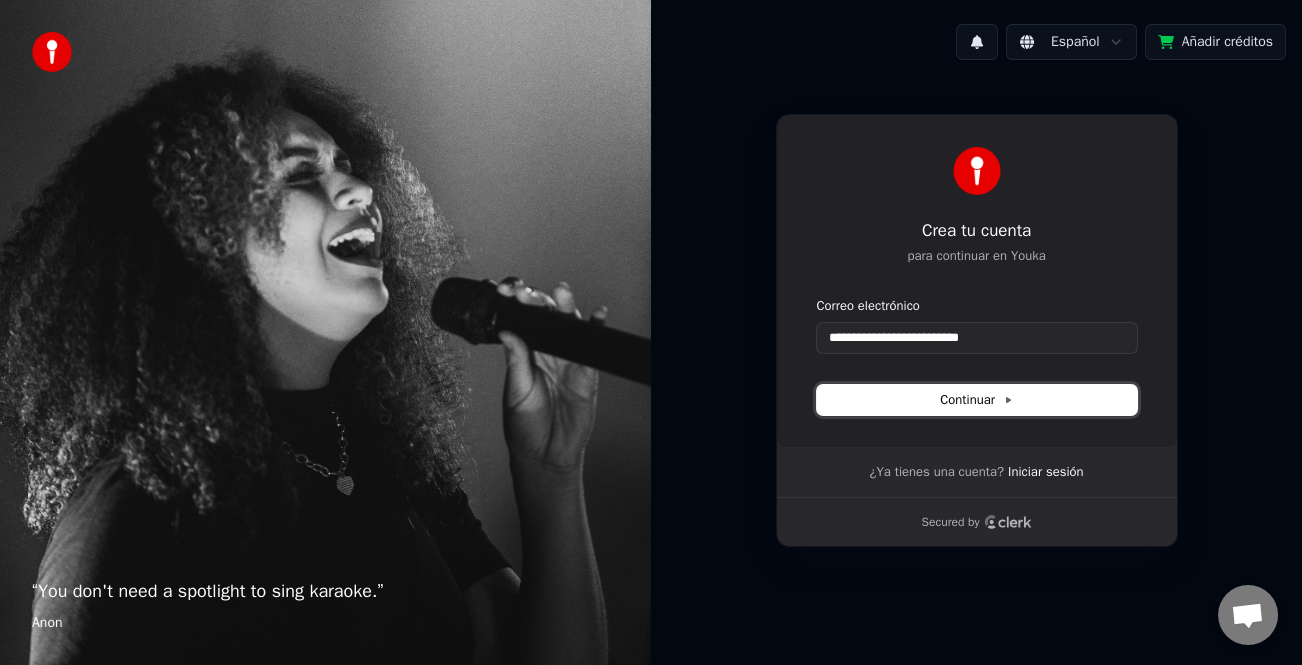 click on "Continuar" at bounding box center (977, 400) 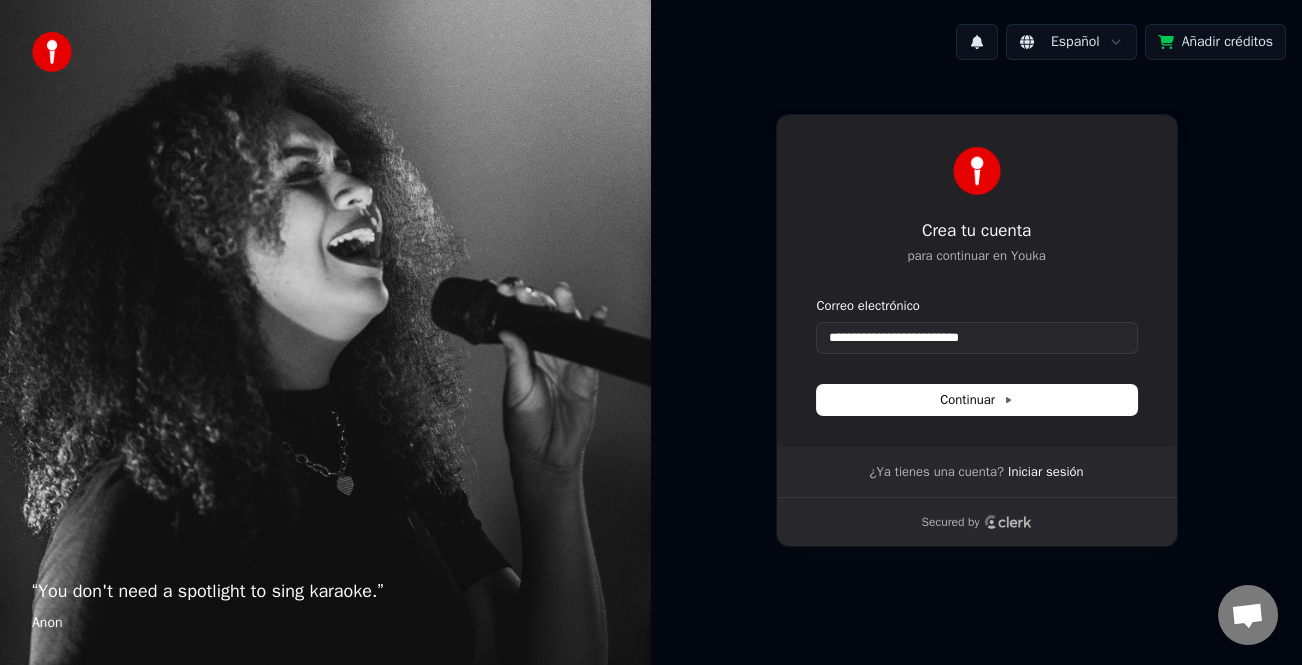type on "**********" 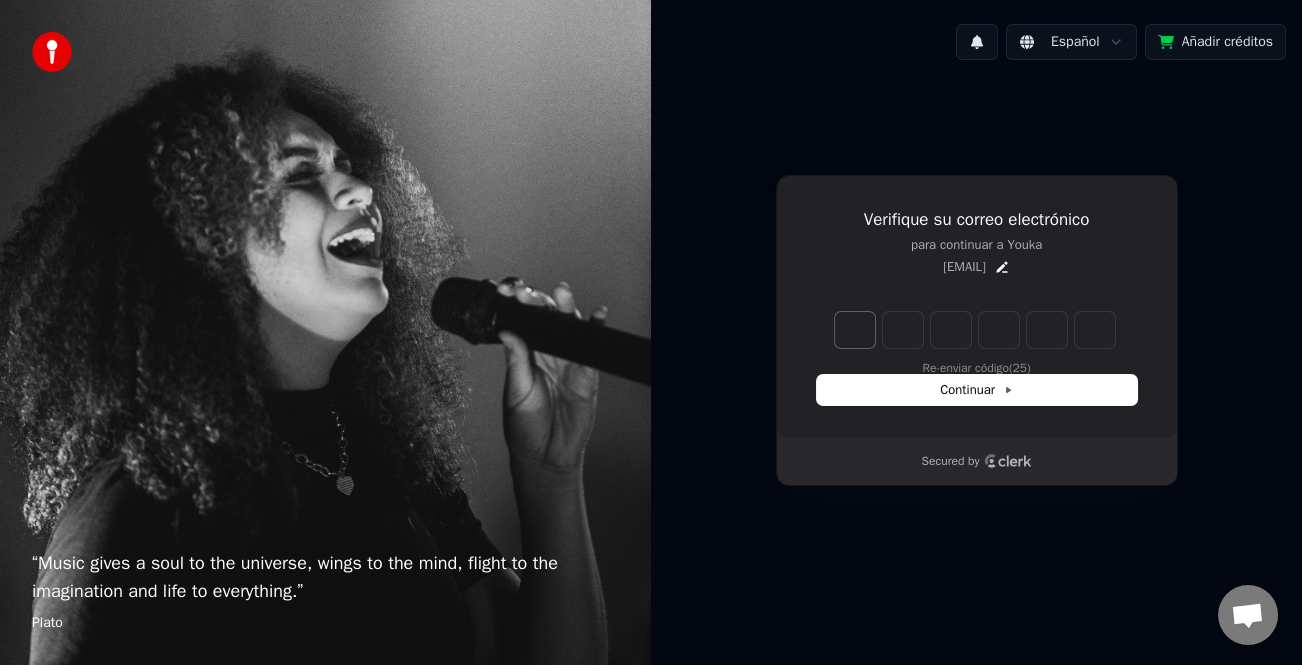 click at bounding box center (855, 330) 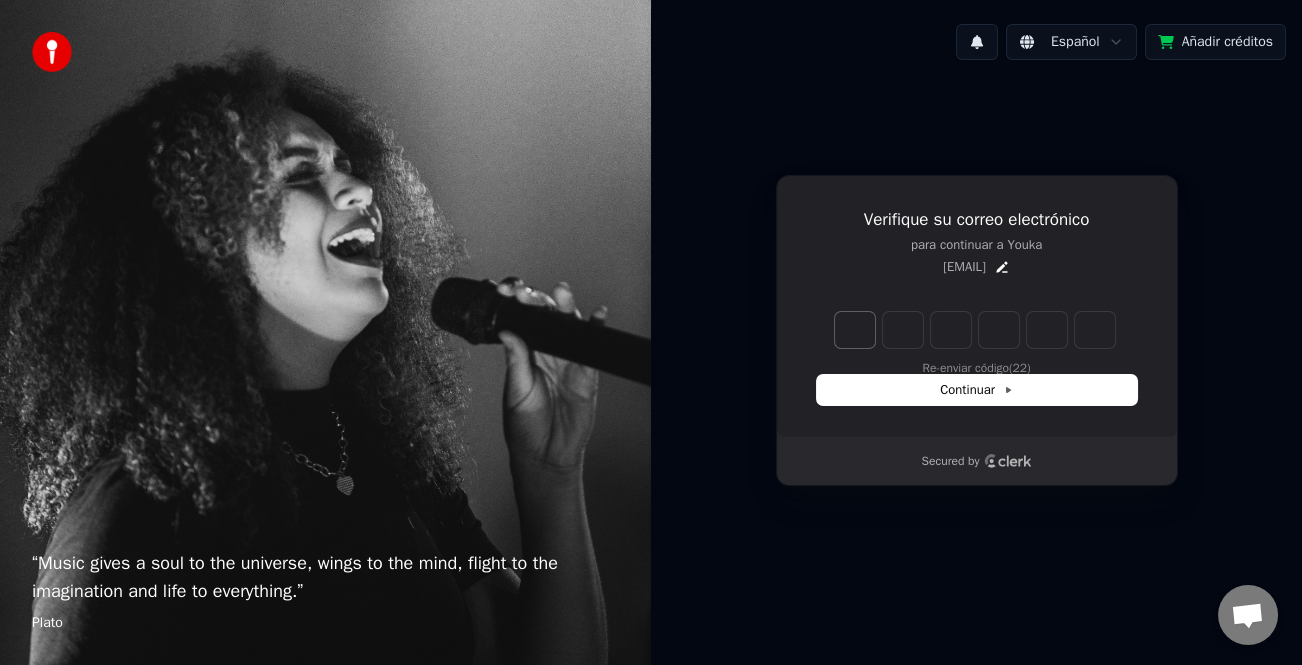 type on "*" 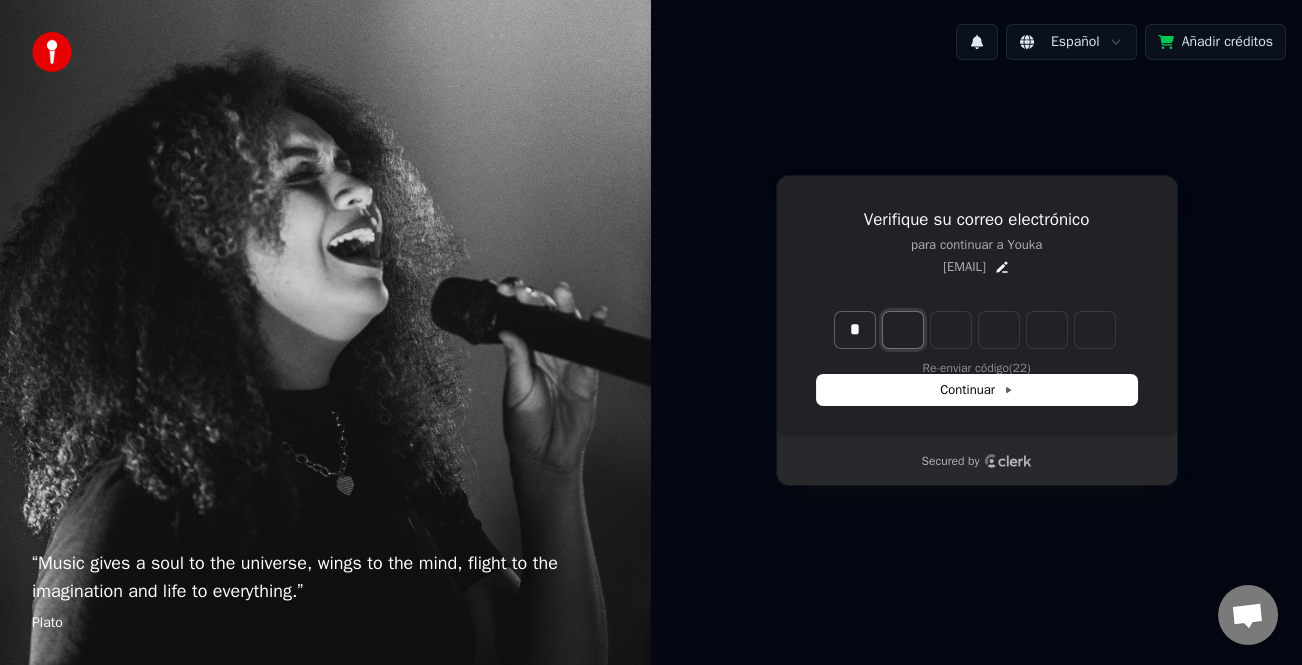 type on "*" 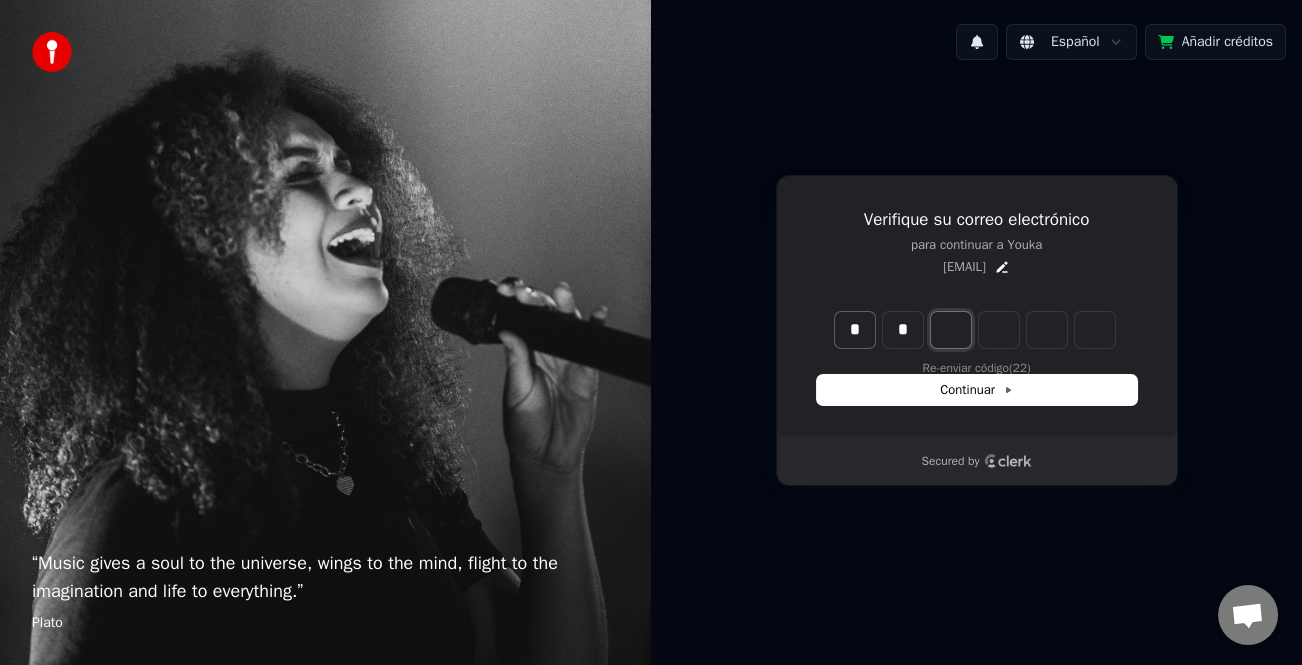 type on "**" 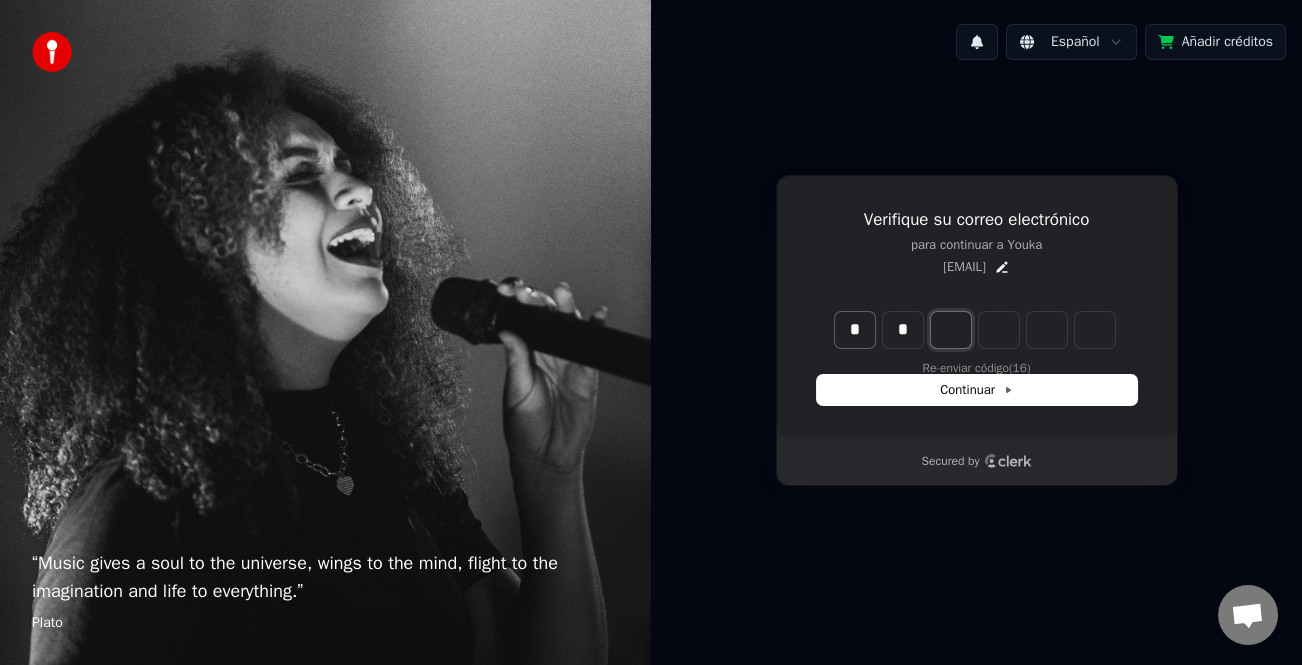 type on "*" 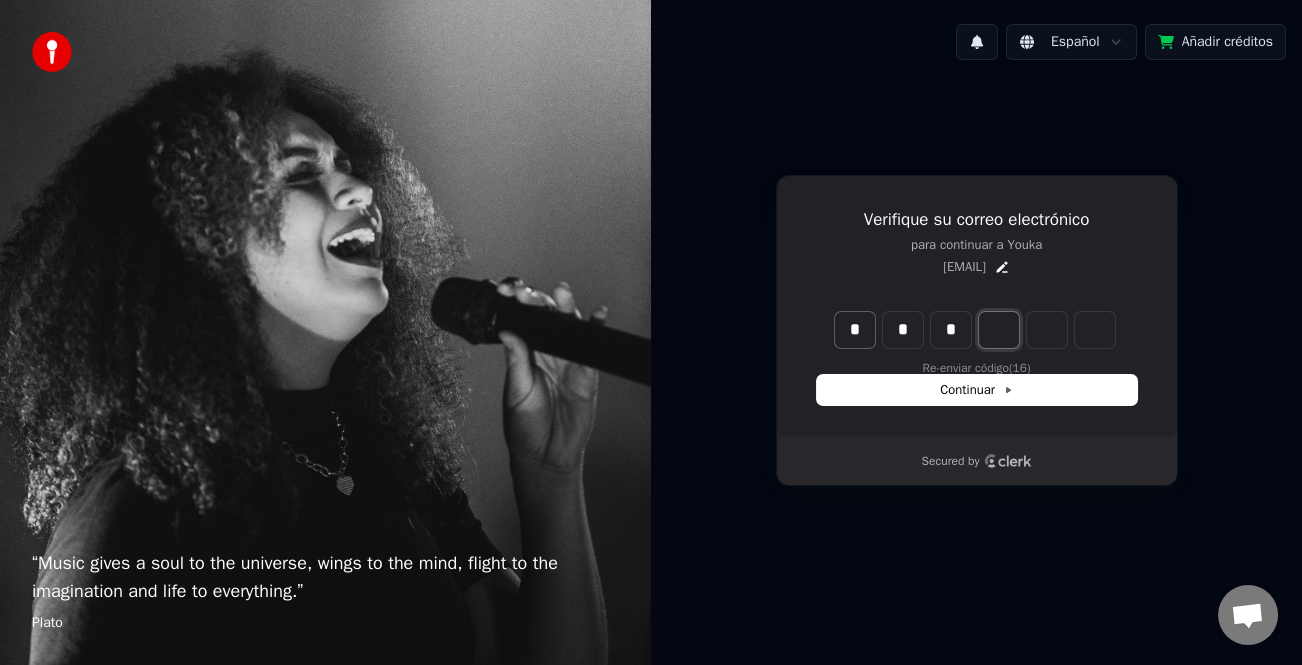 type on "***" 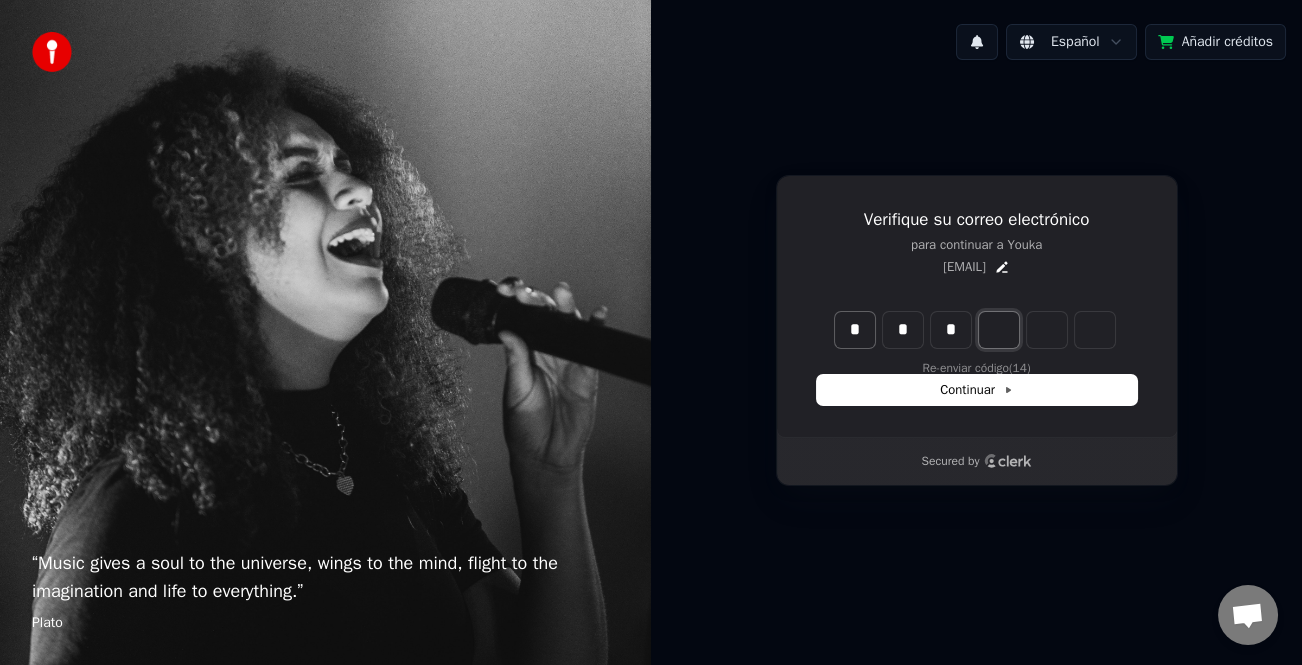 type on "*" 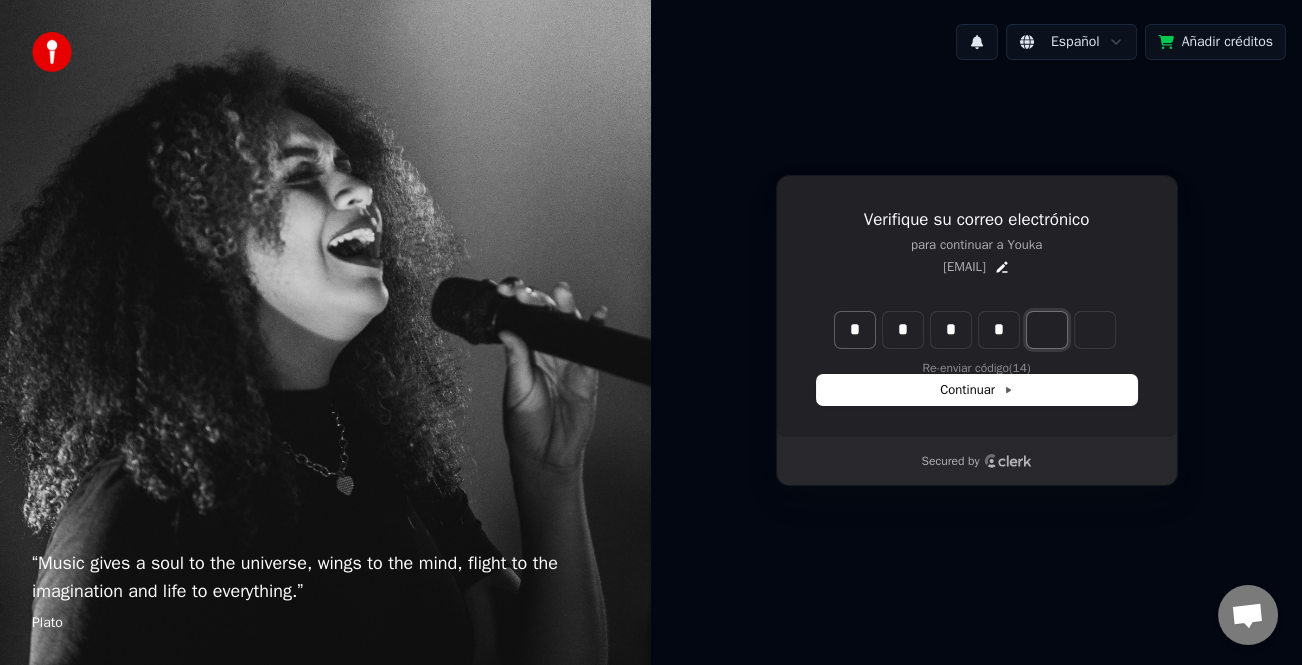 type on "****" 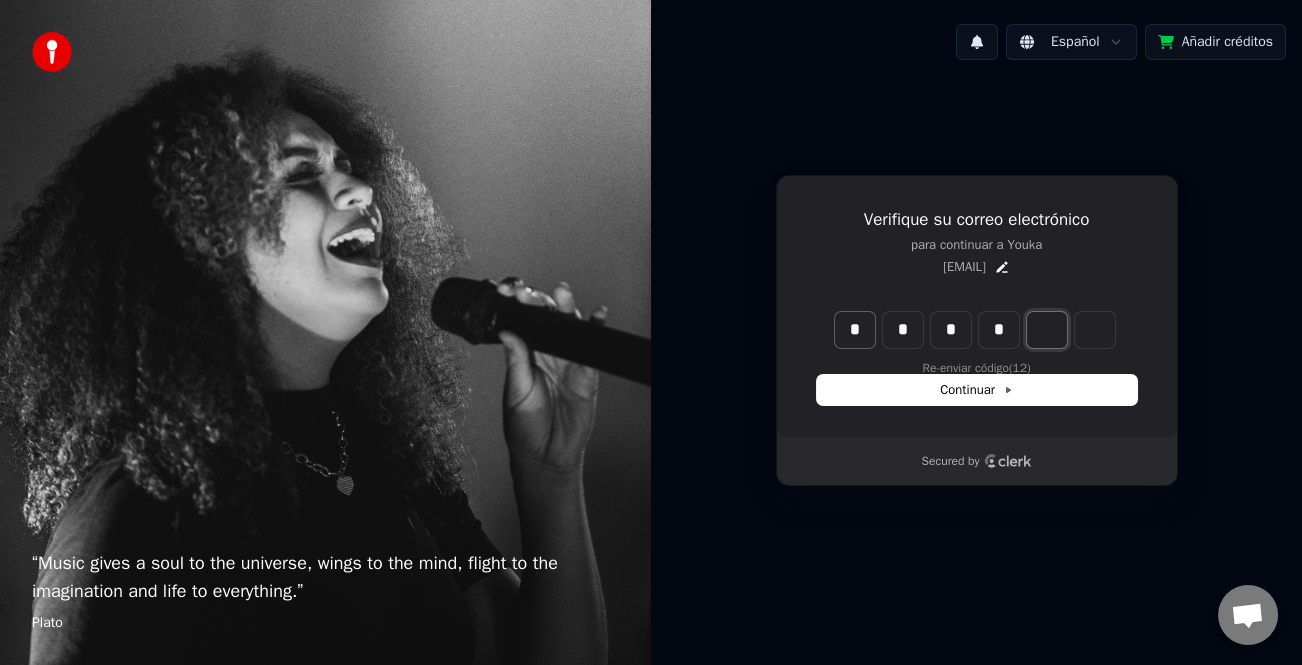 type on "*" 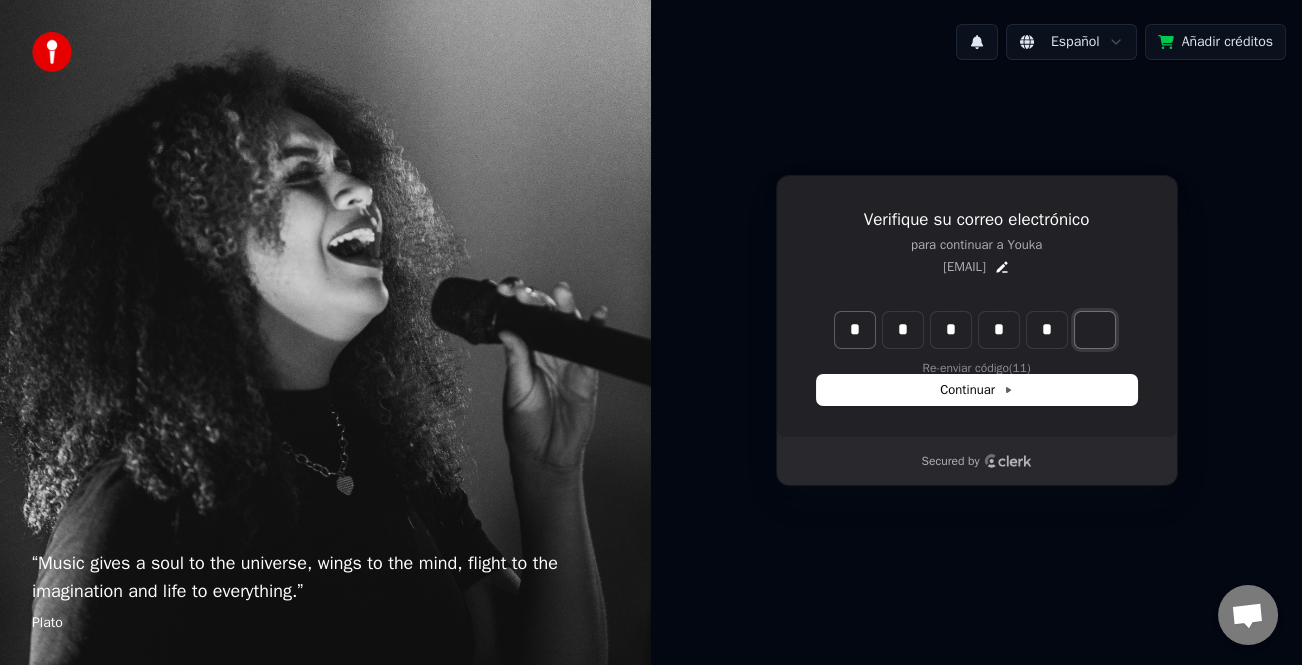 type on "******" 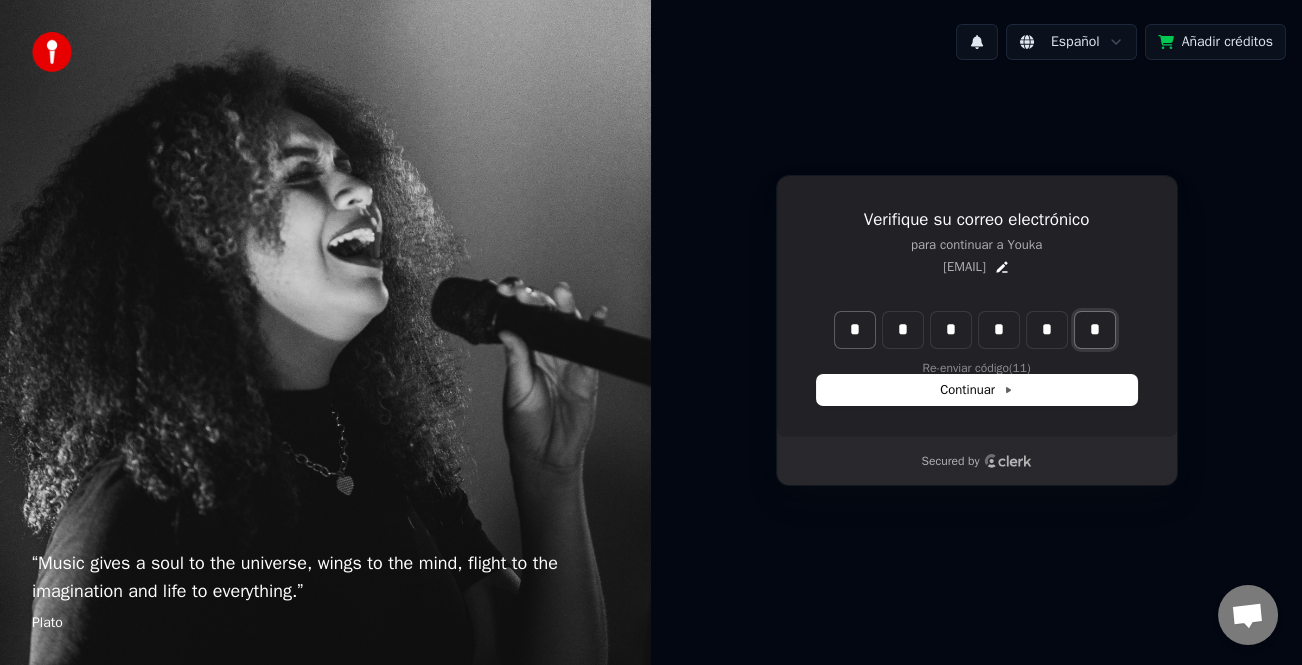 type on "*" 